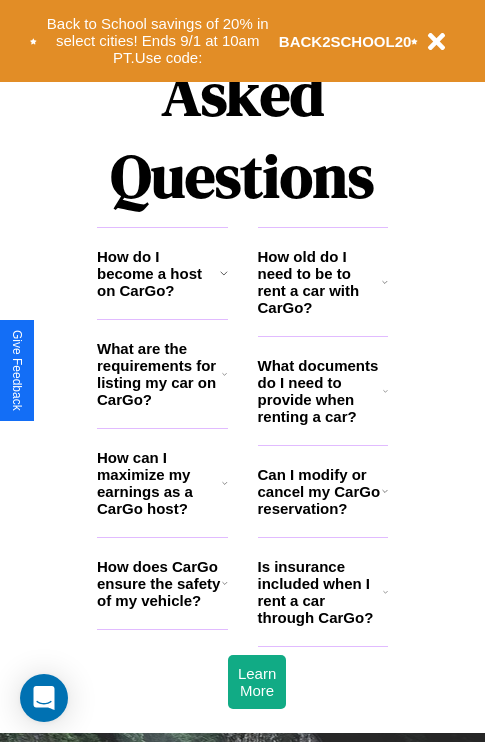 scroll, scrollTop: 2423, scrollLeft: 0, axis: vertical 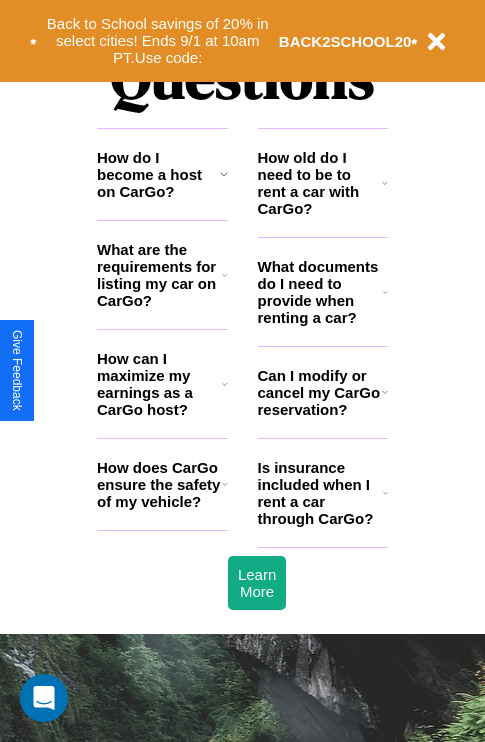 click on "What are the requirements for listing my car on CarGo?" at bounding box center [159, 275] 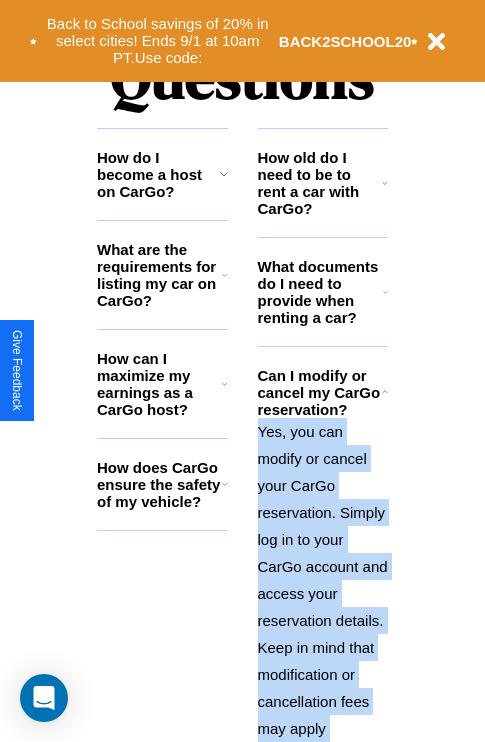 click on "Yes, you can modify or cancel your CarGo reservation. Simply log in to your CarGo account and access your reservation details. Keep in mind that modification or cancellation fees may apply depending on the timing and terms of the reservation." at bounding box center [323, 620] 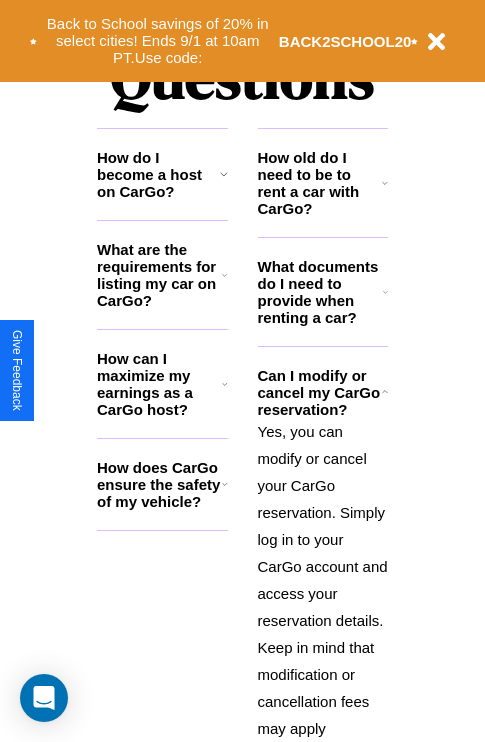 click 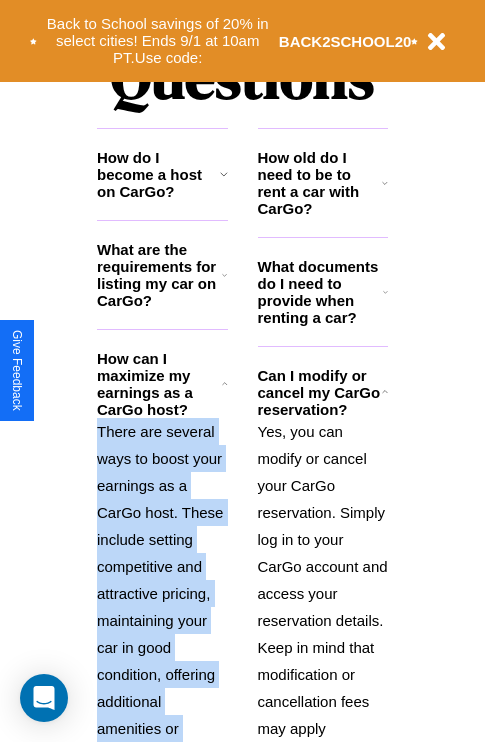 scroll, scrollTop: 2667, scrollLeft: 0, axis: vertical 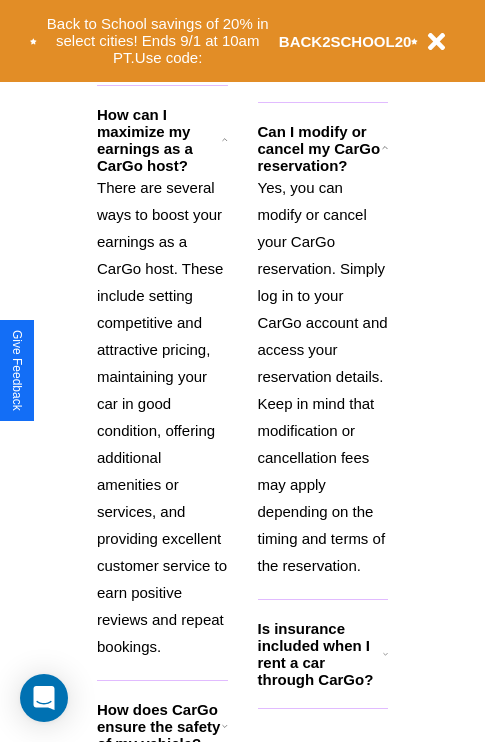 click on "Is insurance included when I rent a car through CarGo?" at bounding box center [320, 654] 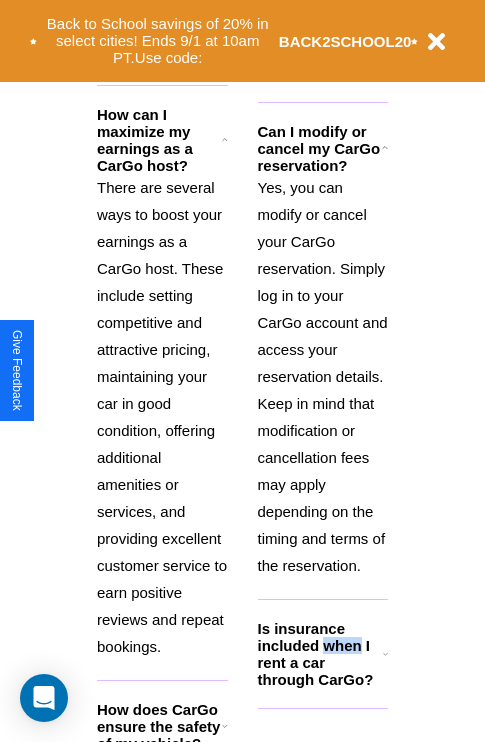 click on "Is insurance included when I rent a car through CarGo?" at bounding box center (320, 654) 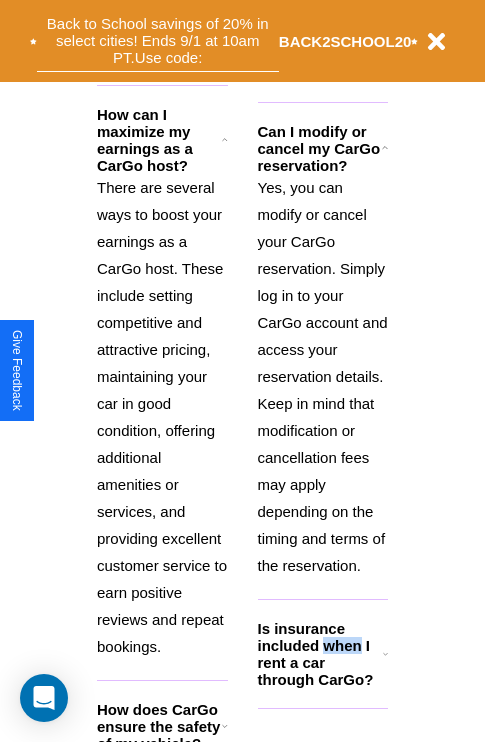 click on "Back to School savings of 20% in select cities! Ends 9/1 at 10am PT.  Use code:" at bounding box center (158, 41) 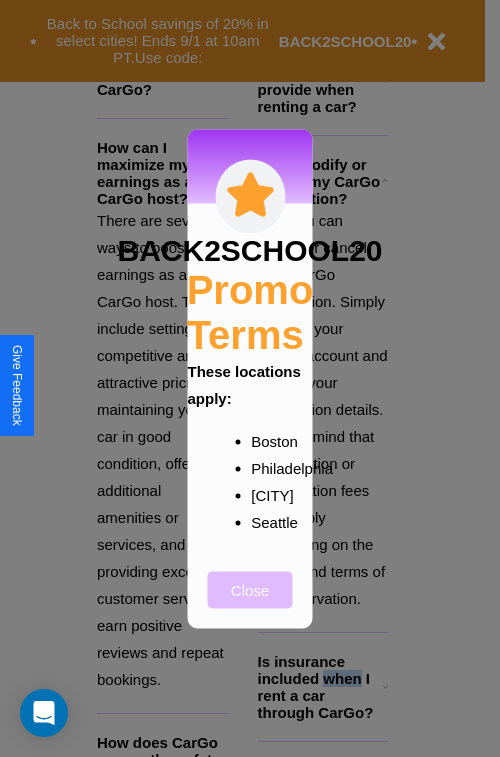 click on "Close" at bounding box center [250, 589] 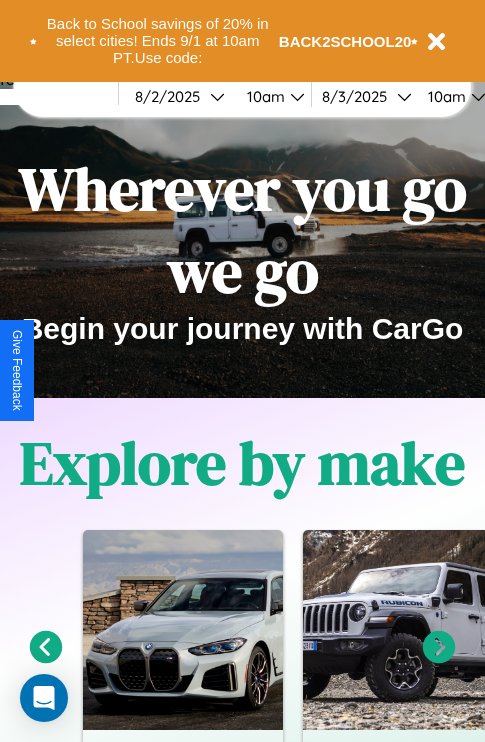 scroll, scrollTop: 0, scrollLeft: 0, axis: both 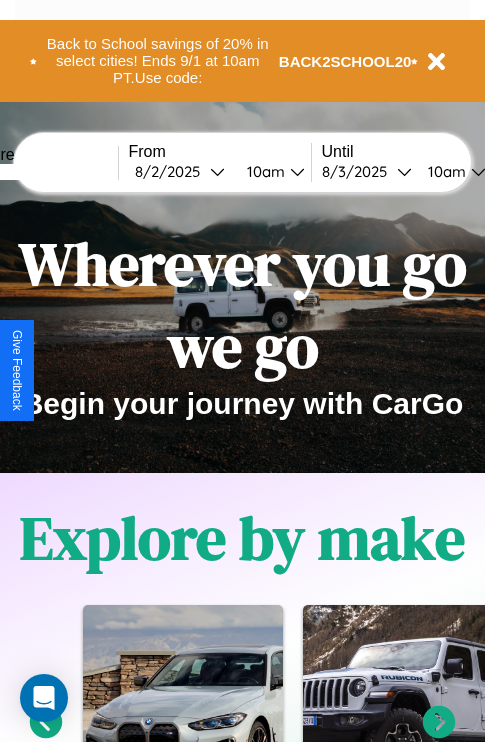 click at bounding box center (43, 172) 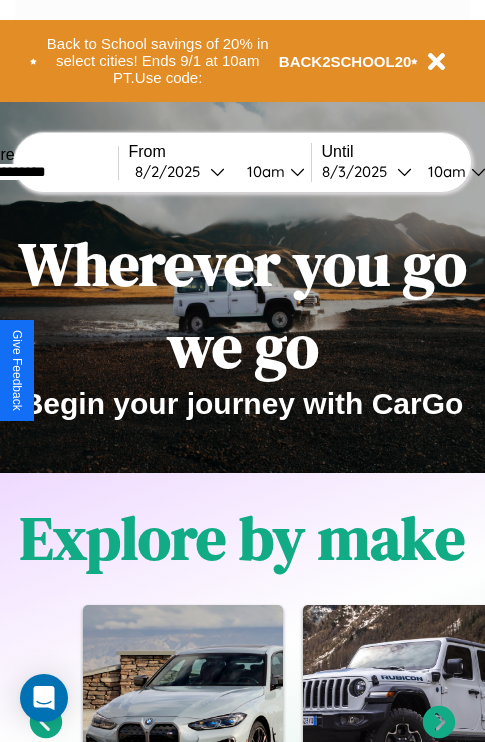type on "**********" 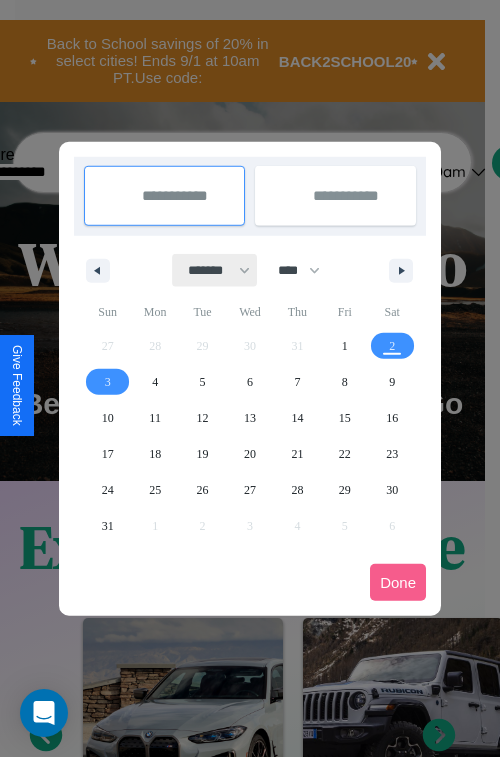 click on "******* ******** ***** ***** *** **** **** ****** ********* ******* ******** ********" at bounding box center [215, 270] 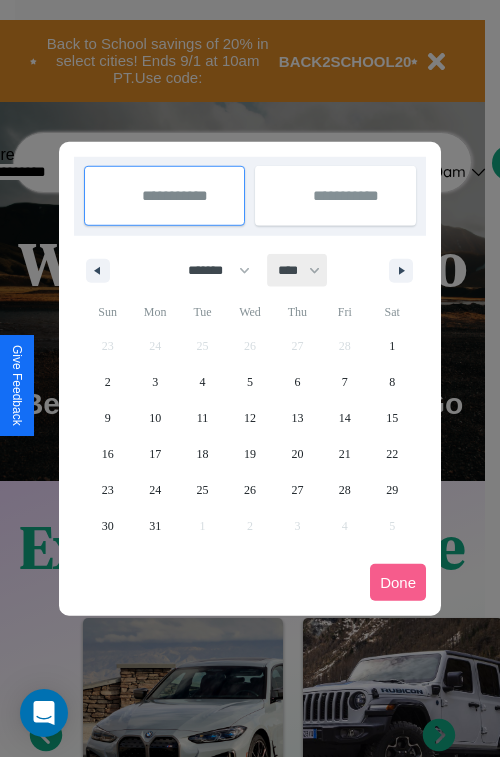 click on "**** **** **** **** **** **** **** **** **** **** **** **** **** **** **** **** **** **** **** **** **** **** **** **** **** **** **** **** **** **** **** **** **** **** **** **** **** **** **** **** **** **** **** **** **** **** **** **** **** **** **** **** **** **** **** **** **** **** **** **** **** **** **** **** **** **** **** **** **** **** **** **** **** **** **** **** **** **** **** **** **** **** **** **** **** **** **** **** **** **** **** **** **** **** **** **** **** **** **** **** **** **** **** **** **** **** **** **** **** **** **** **** **** **** **** **** **** **** **** **** ****" at bounding box center (298, 270) 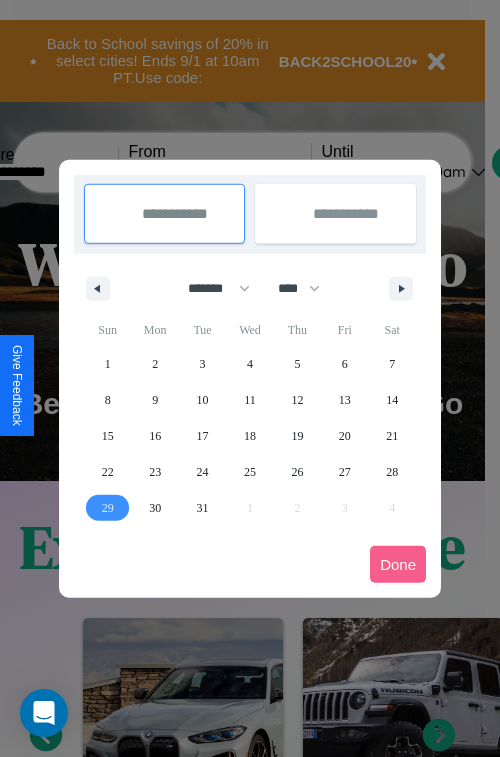 click on "29" at bounding box center [108, 508] 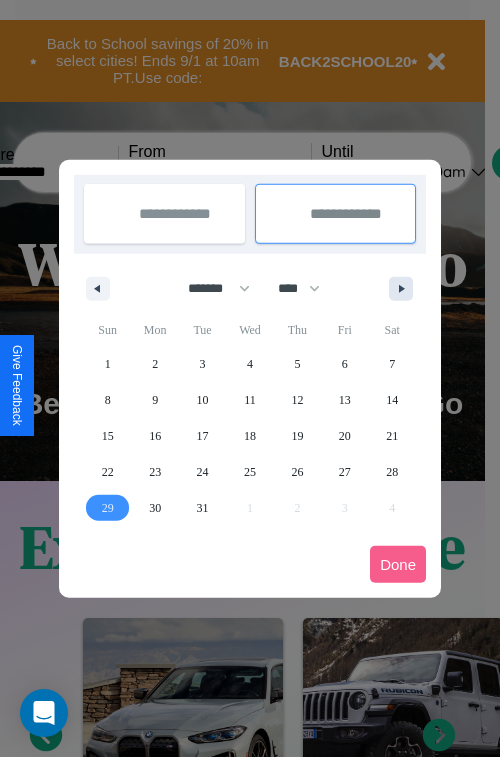 click at bounding box center (405, 289) 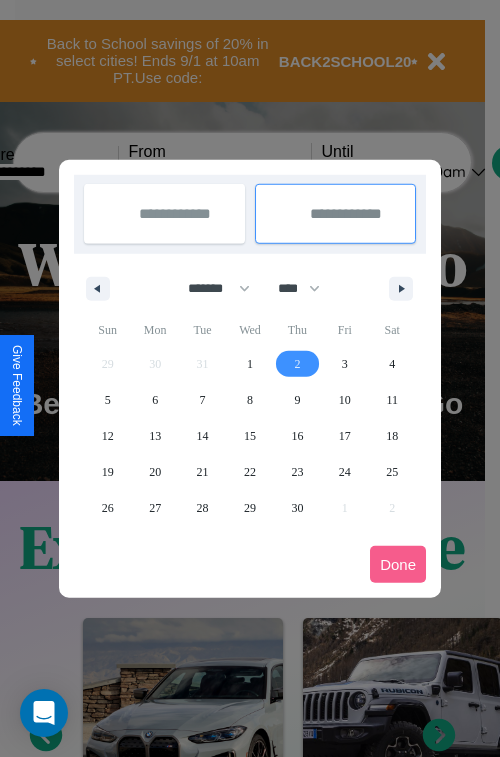 click on "2" at bounding box center (297, 364) 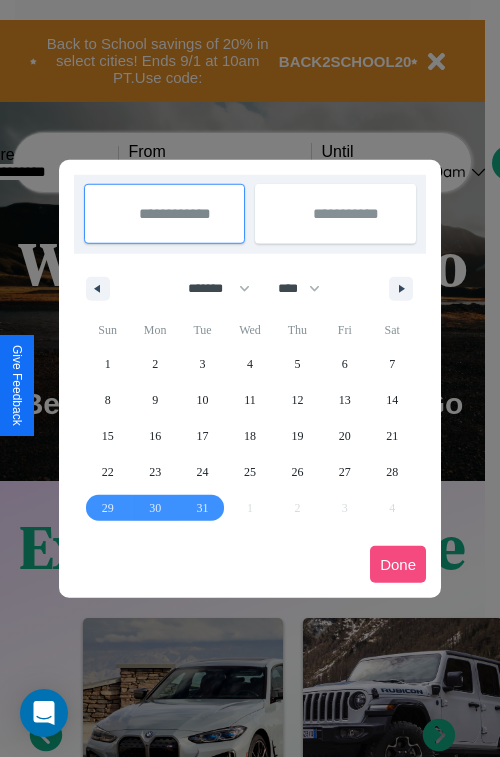click on "Done" at bounding box center (398, 564) 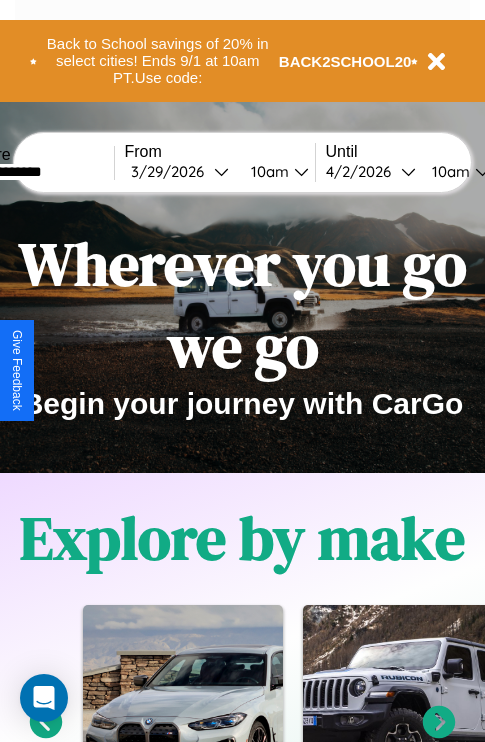 scroll, scrollTop: 0, scrollLeft: 72, axis: horizontal 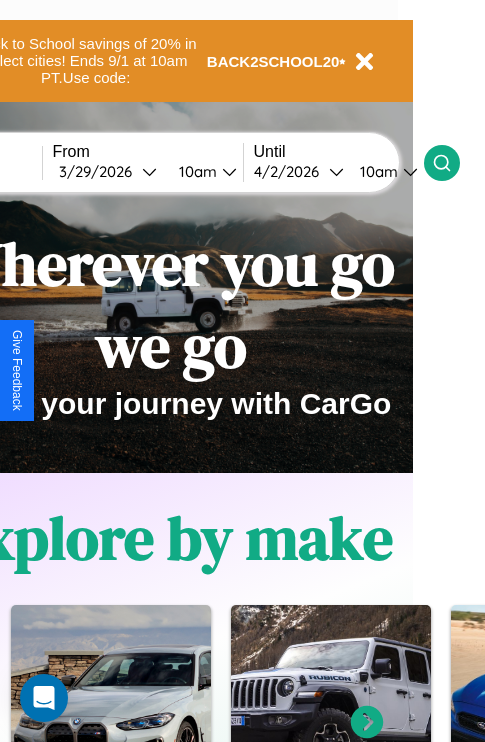 click 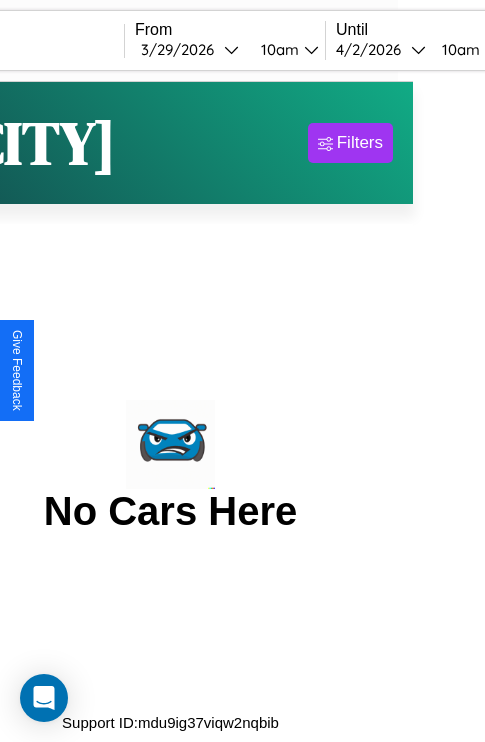 scroll, scrollTop: 0, scrollLeft: 0, axis: both 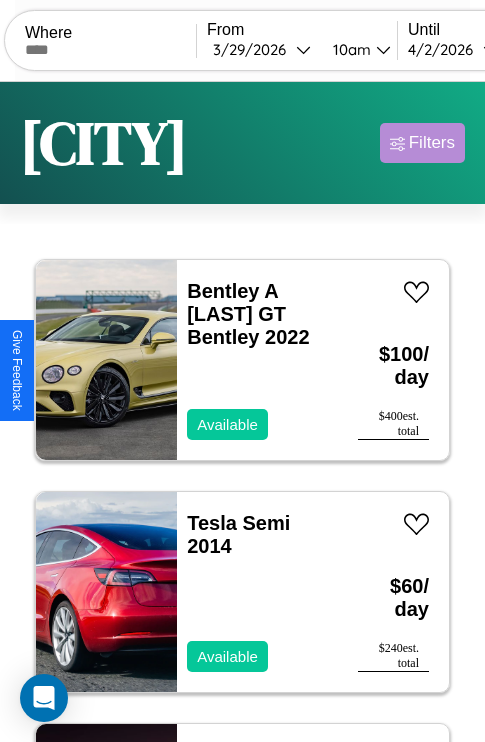 click on "Filters" at bounding box center (432, 143) 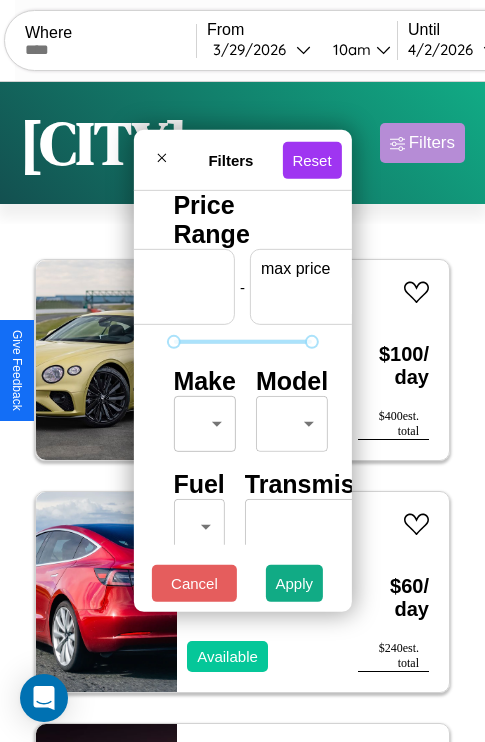 scroll, scrollTop: 0, scrollLeft: 124, axis: horizontal 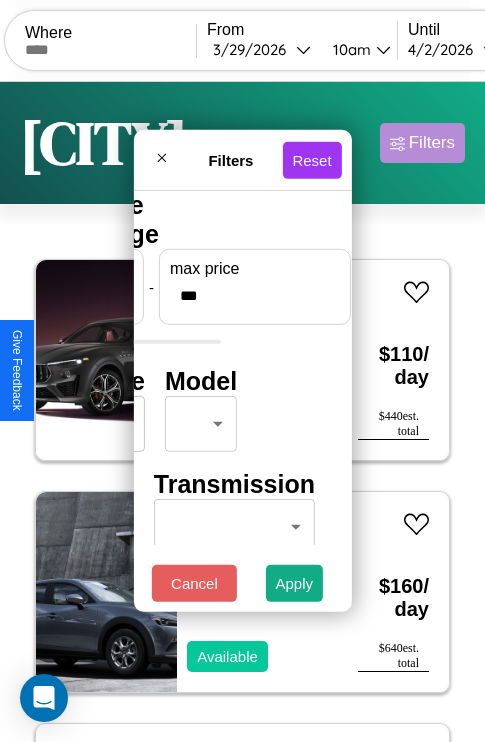 type on "***" 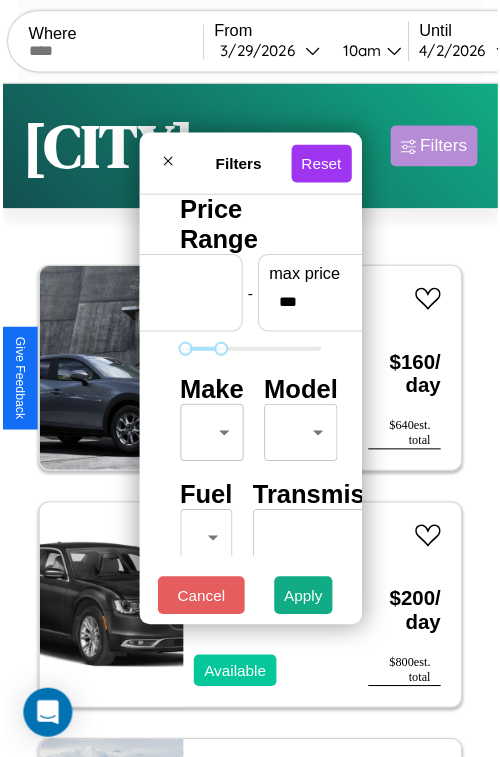 scroll, scrollTop: 59, scrollLeft: 0, axis: vertical 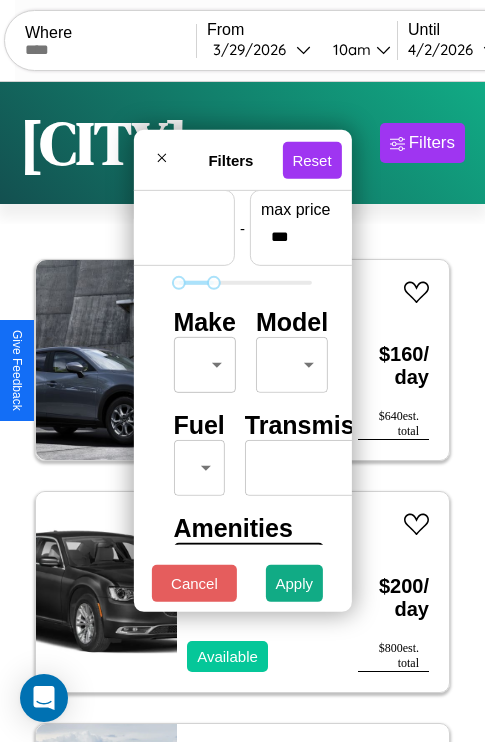 type on "**" 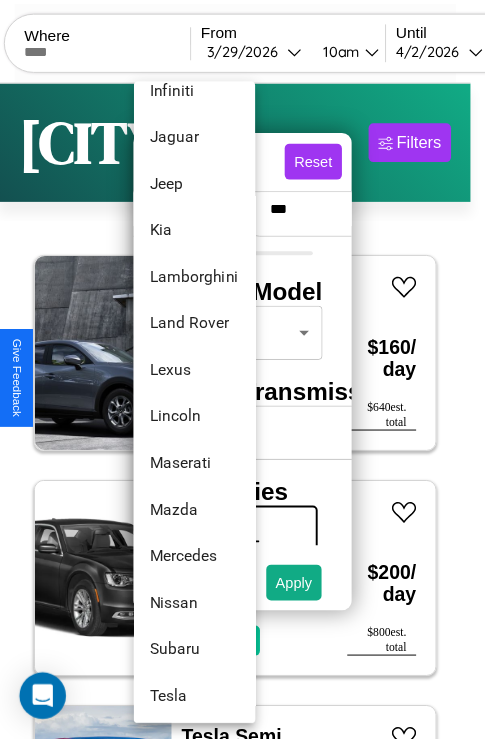scroll, scrollTop: 1046, scrollLeft: 0, axis: vertical 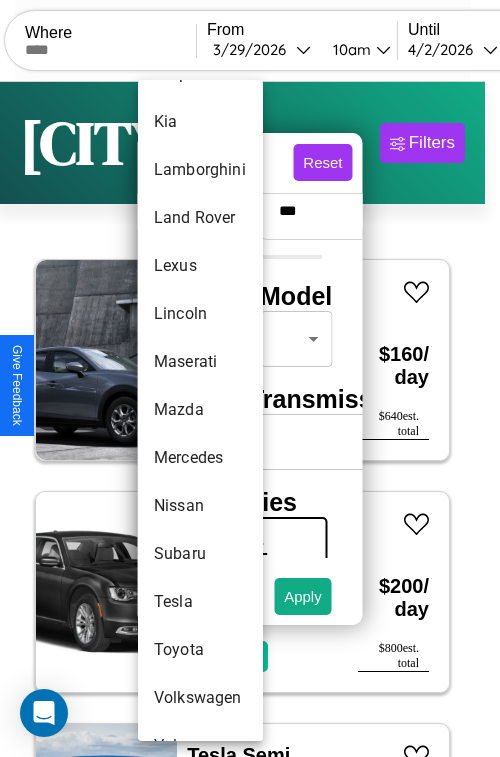 click on "Mazda" at bounding box center [200, 410] 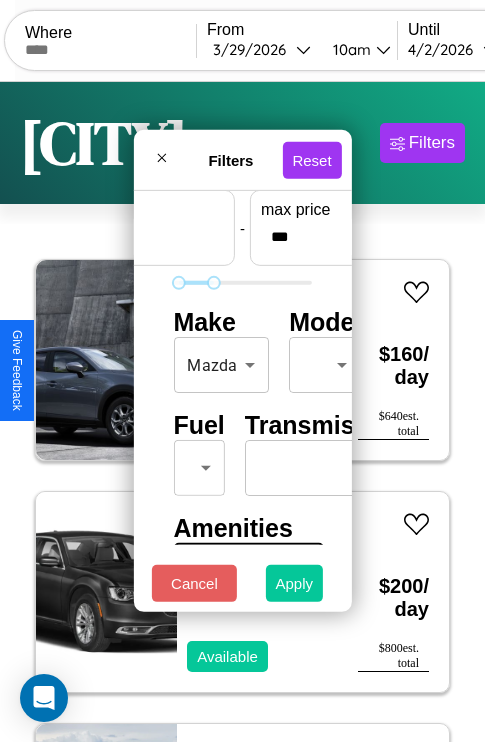 click on "Apply" at bounding box center [295, 583] 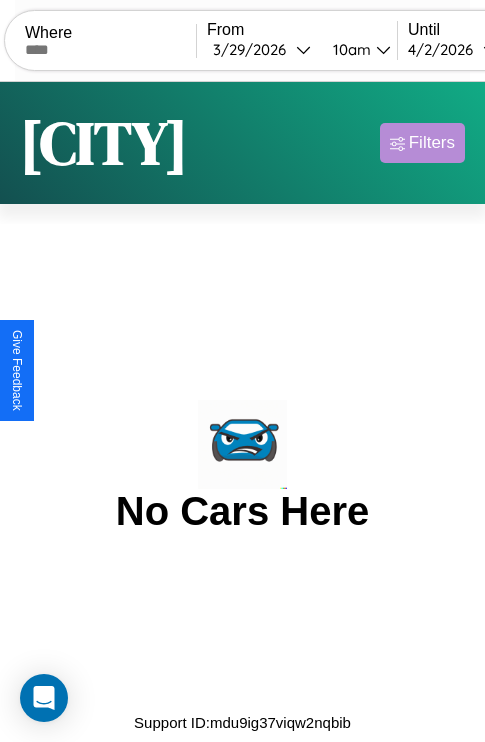 click on "Filters" at bounding box center [432, 143] 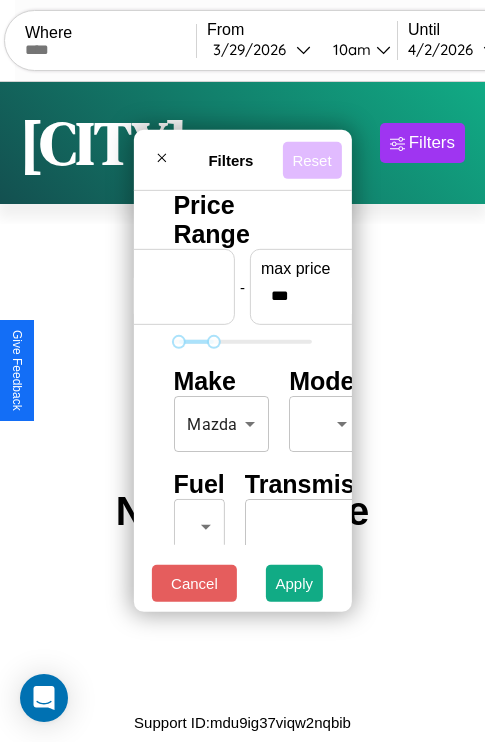 click on "Reset" at bounding box center [311, 159] 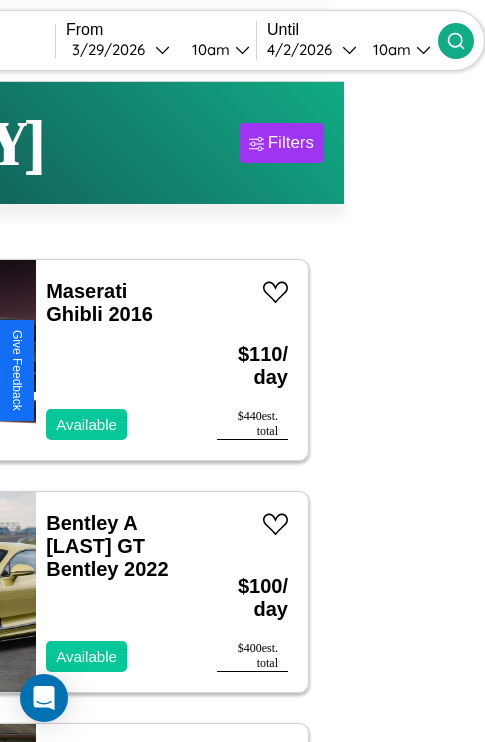 type on "********" 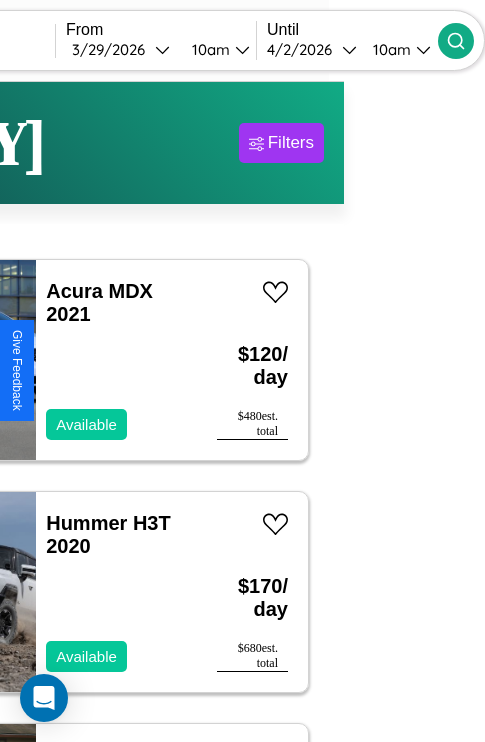 scroll, scrollTop: 48, scrollLeft: 106, axis: both 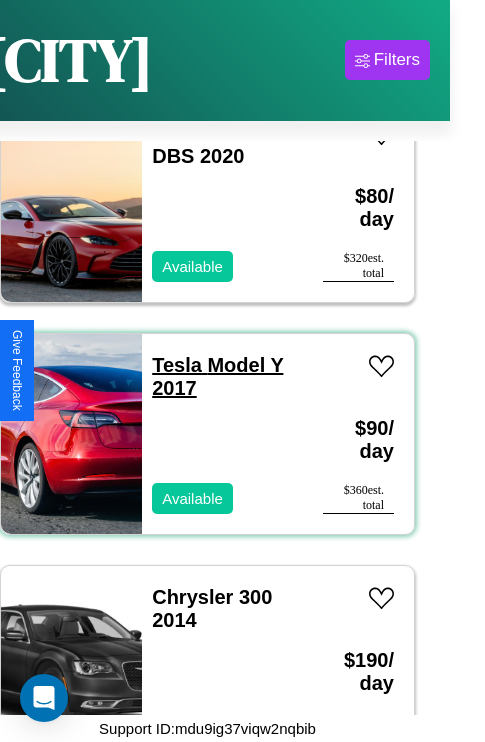 click on "Tesla   Model Y   2017" at bounding box center (217, 376) 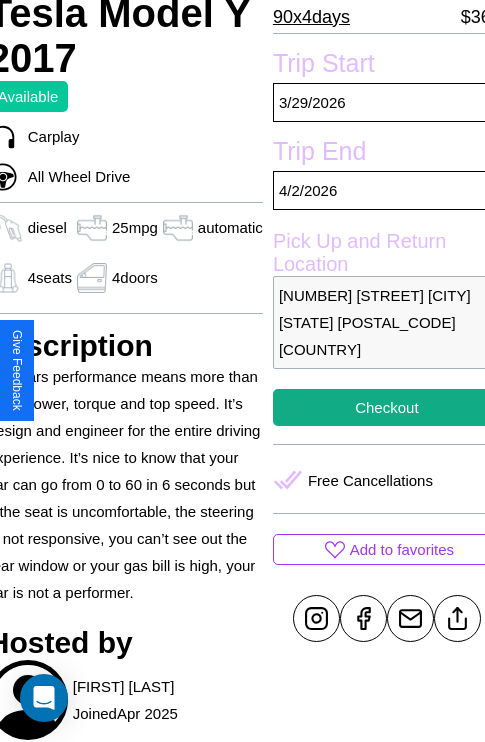 scroll, scrollTop: 408, scrollLeft: 88, axis: both 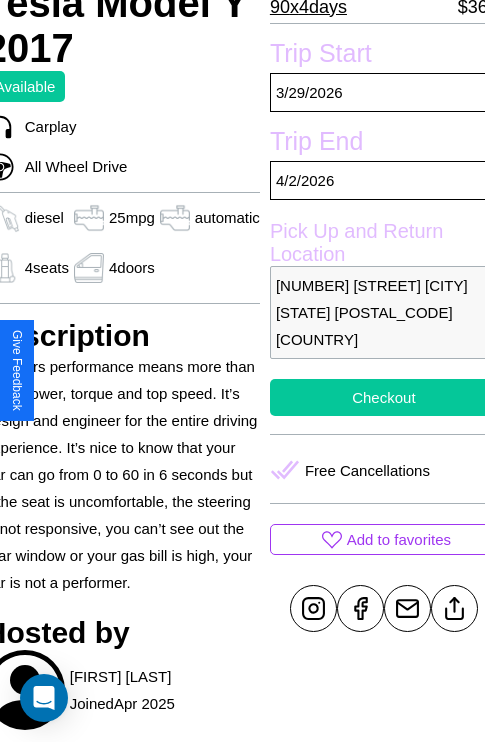 click on "Checkout" at bounding box center (384, 397) 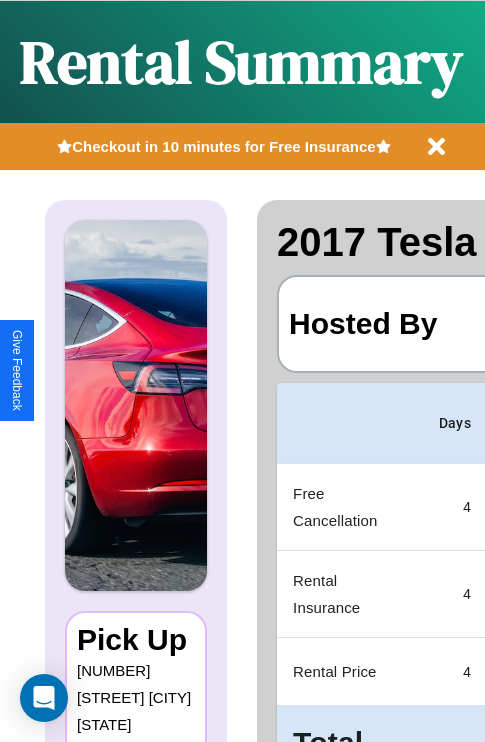 scroll, scrollTop: 0, scrollLeft: 389, axis: horizontal 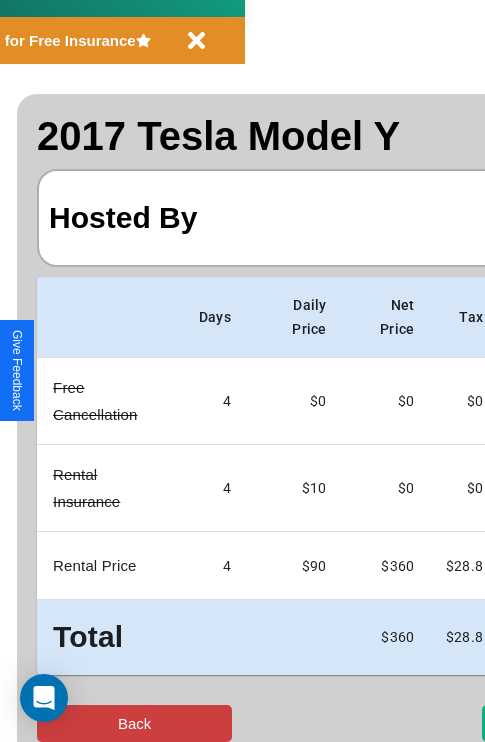 click on "Back" at bounding box center [134, 723] 